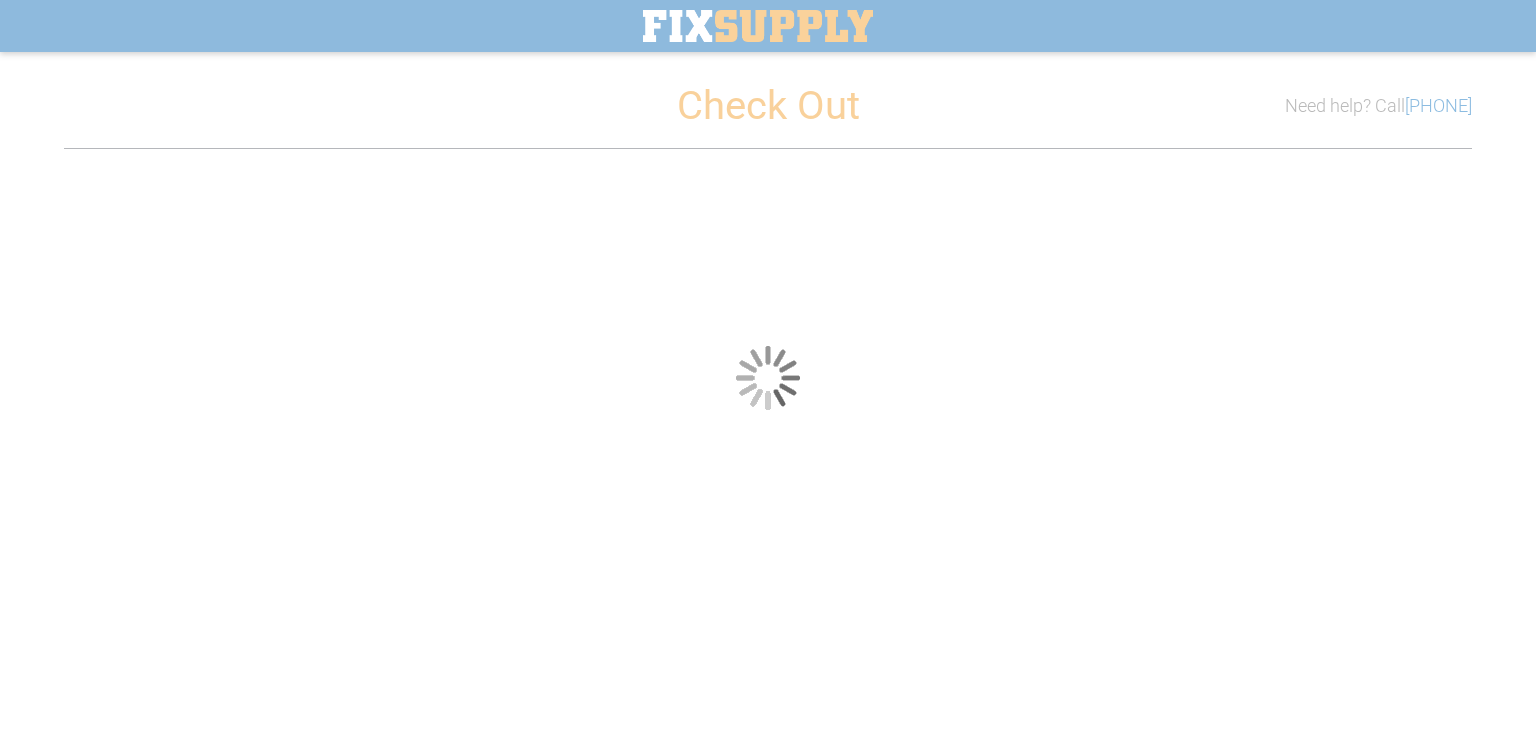 scroll, scrollTop: 0, scrollLeft: 0, axis: both 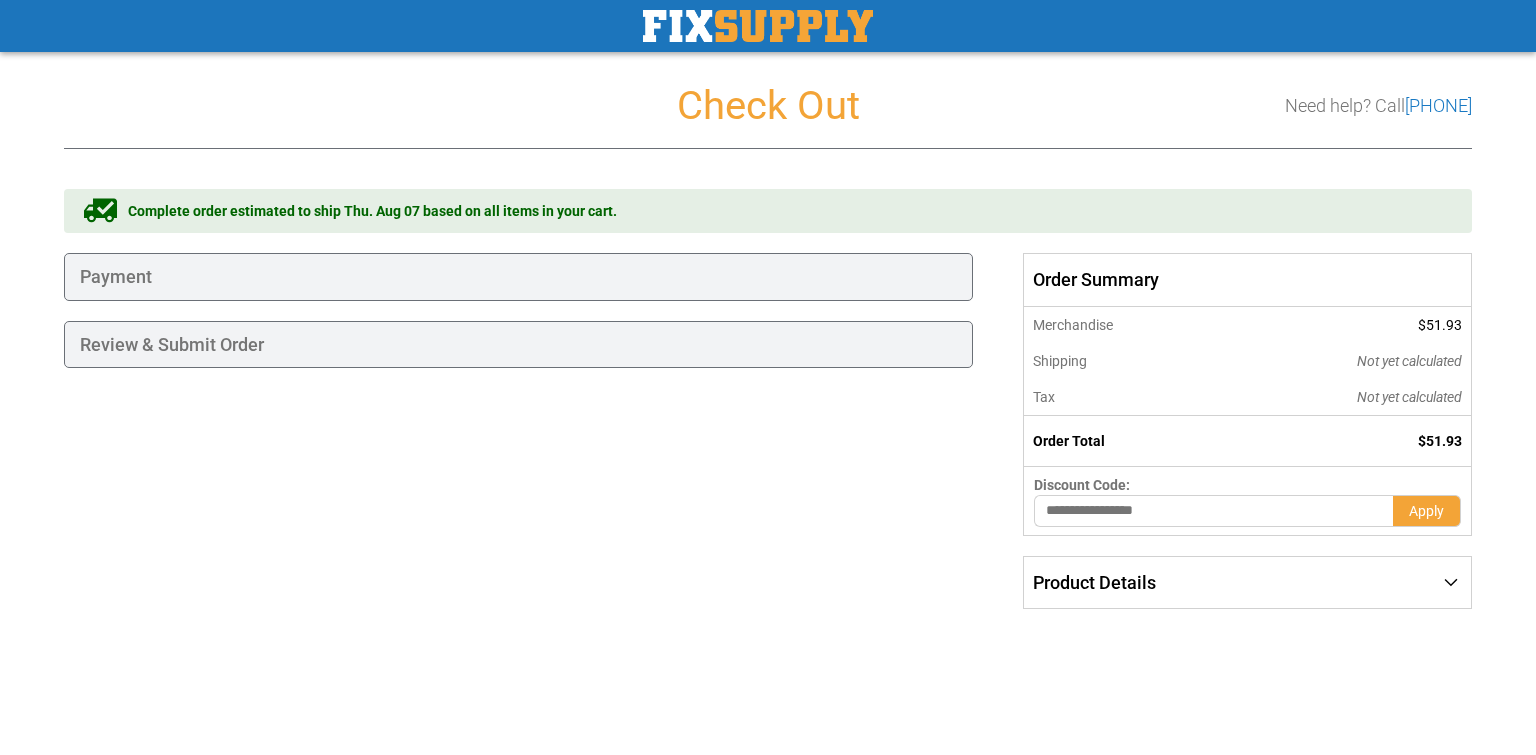 click on "Payment" at bounding box center (518, 277) 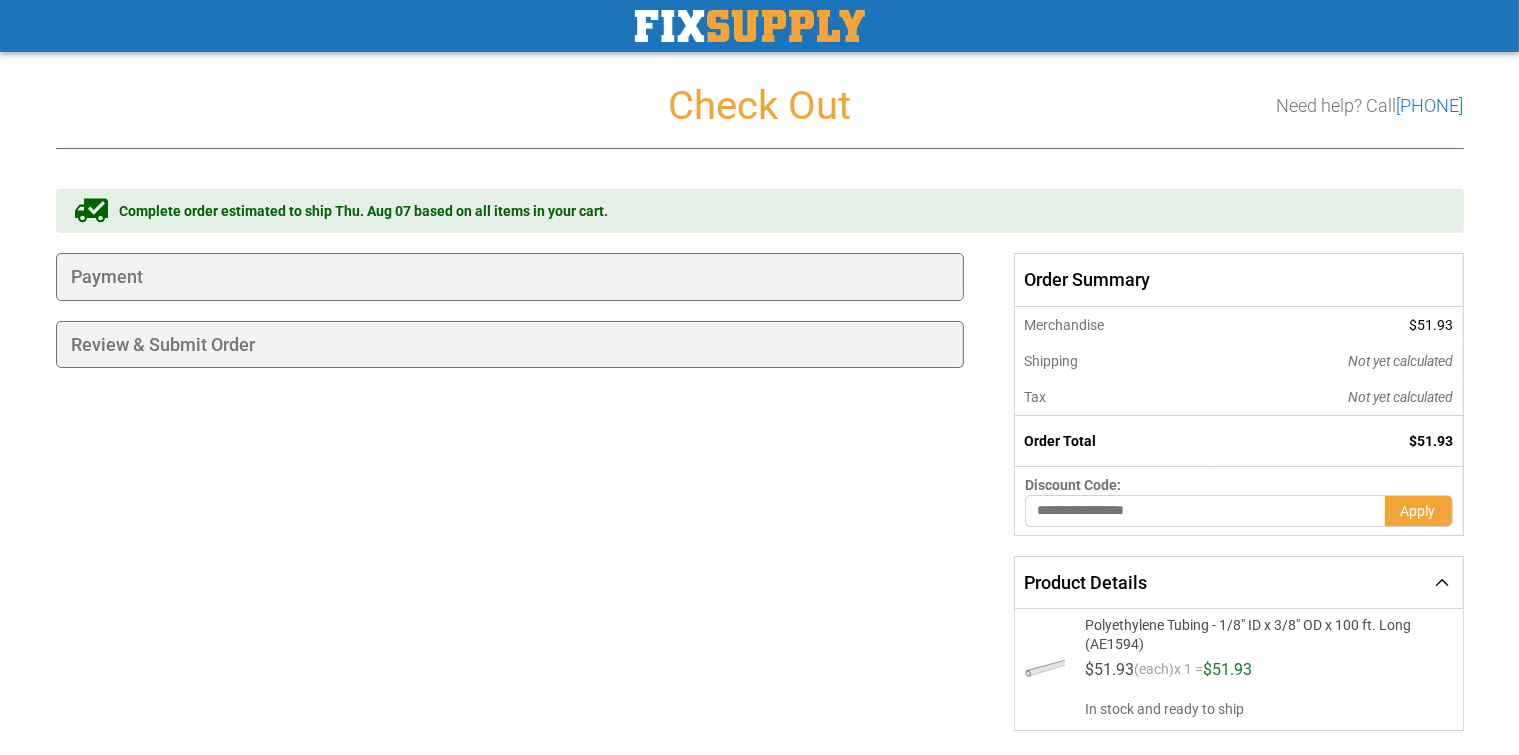 scroll, scrollTop: 54, scrollLeft: 0, axis: vertical 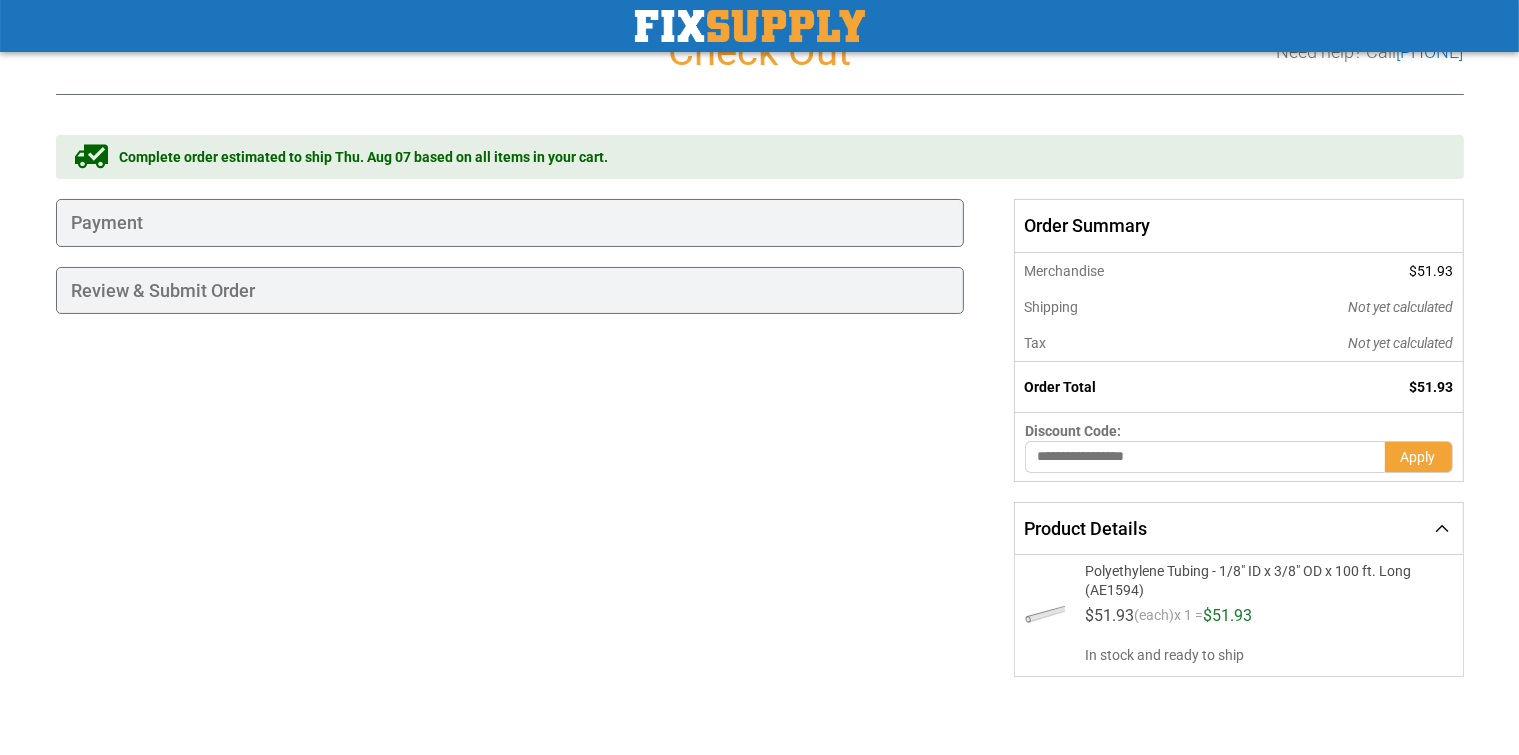 click on "$51.93
(each)
x 1 =
$51.93" at bounding box center [1260, 616] 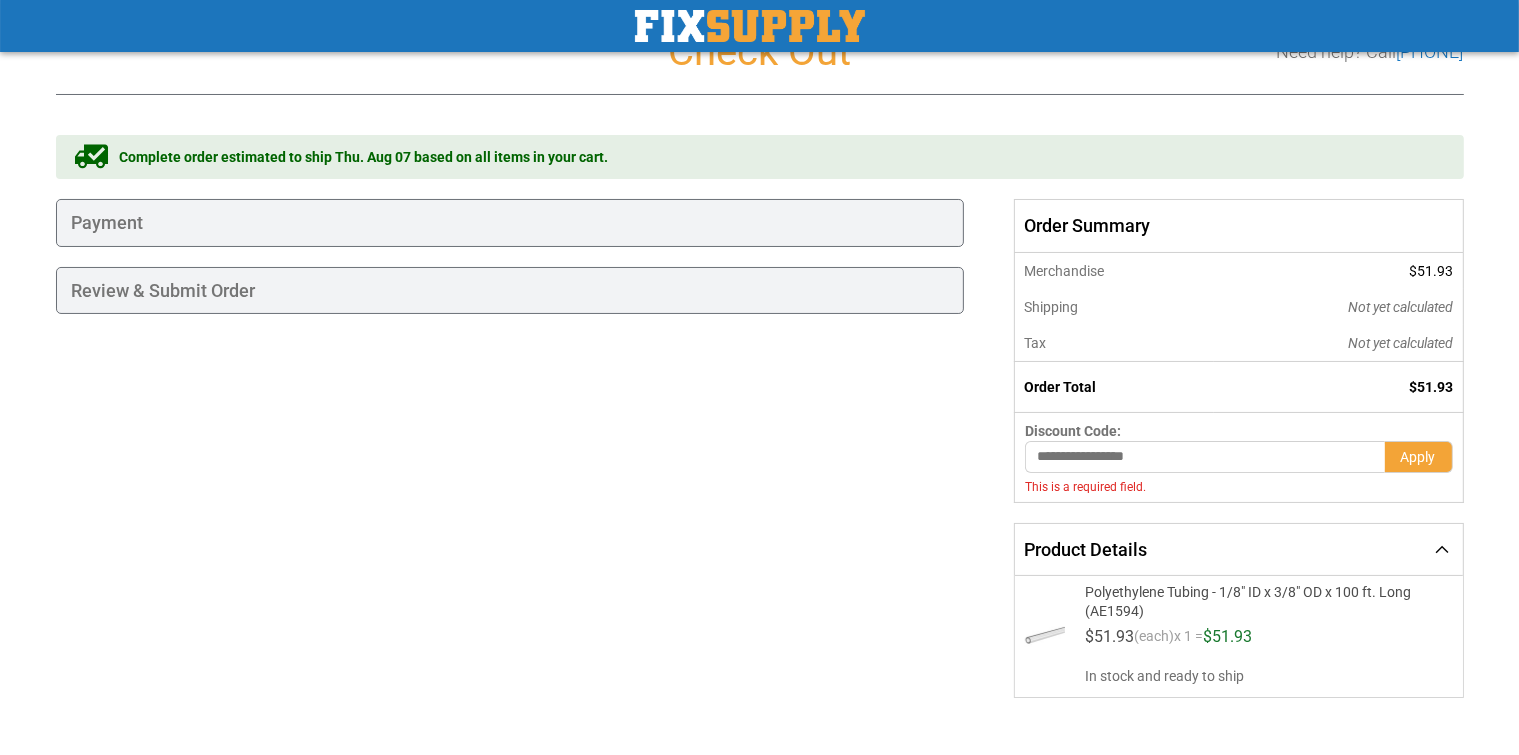 scroll, scrollTop: 75, scrollLeft: 0, axis: vertical 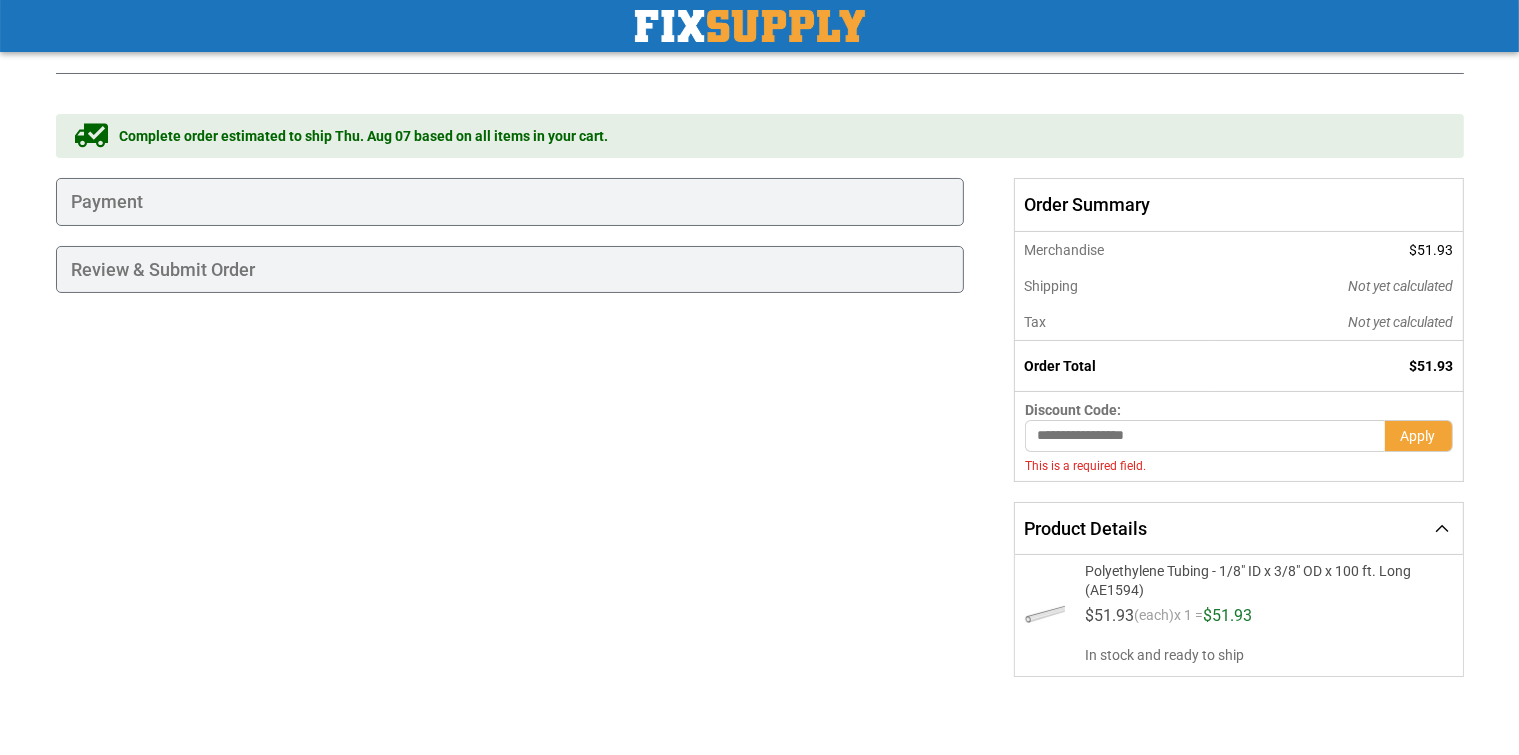 click at bounding box center (1204, 436) 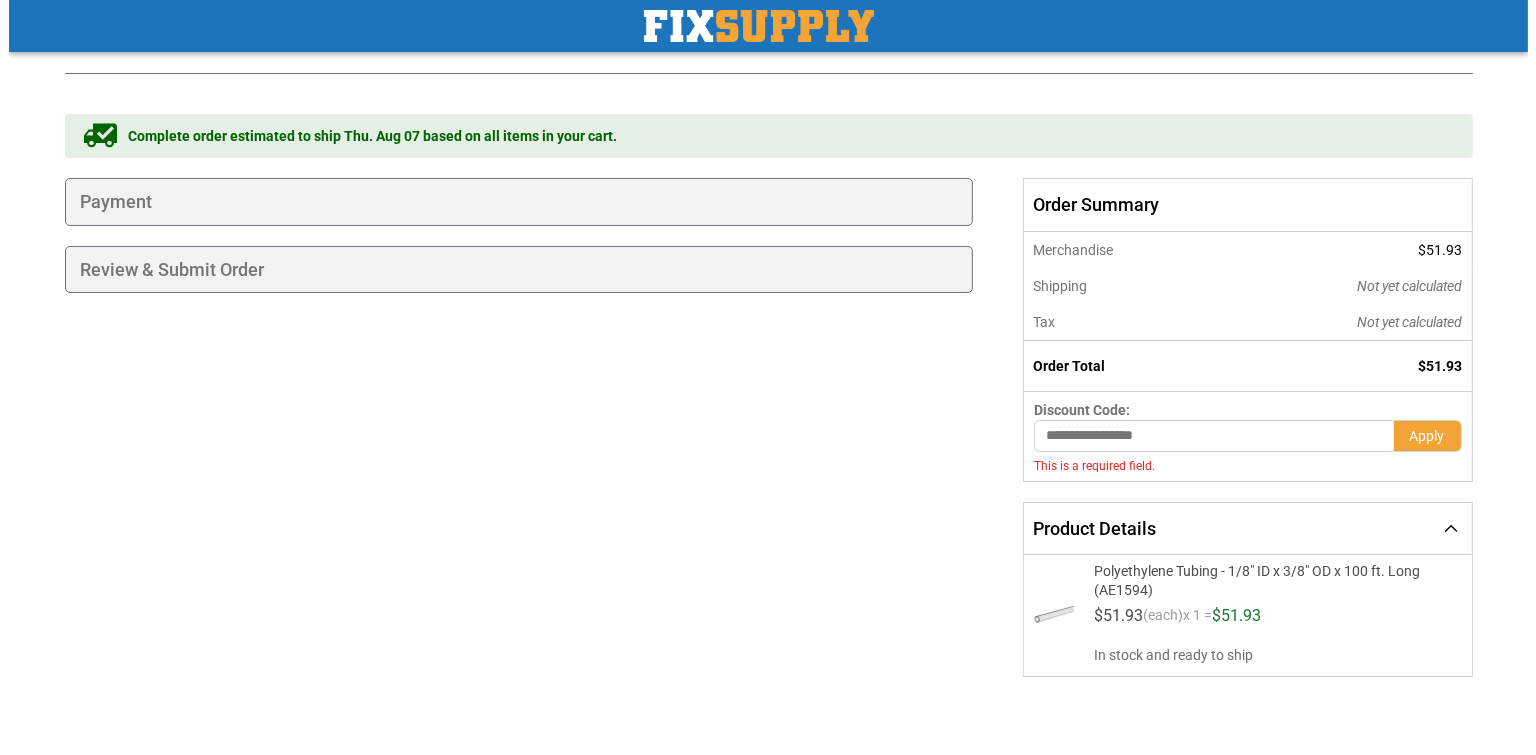 scroll, scrollTop: 0, scrollLeft: 0, axis: both 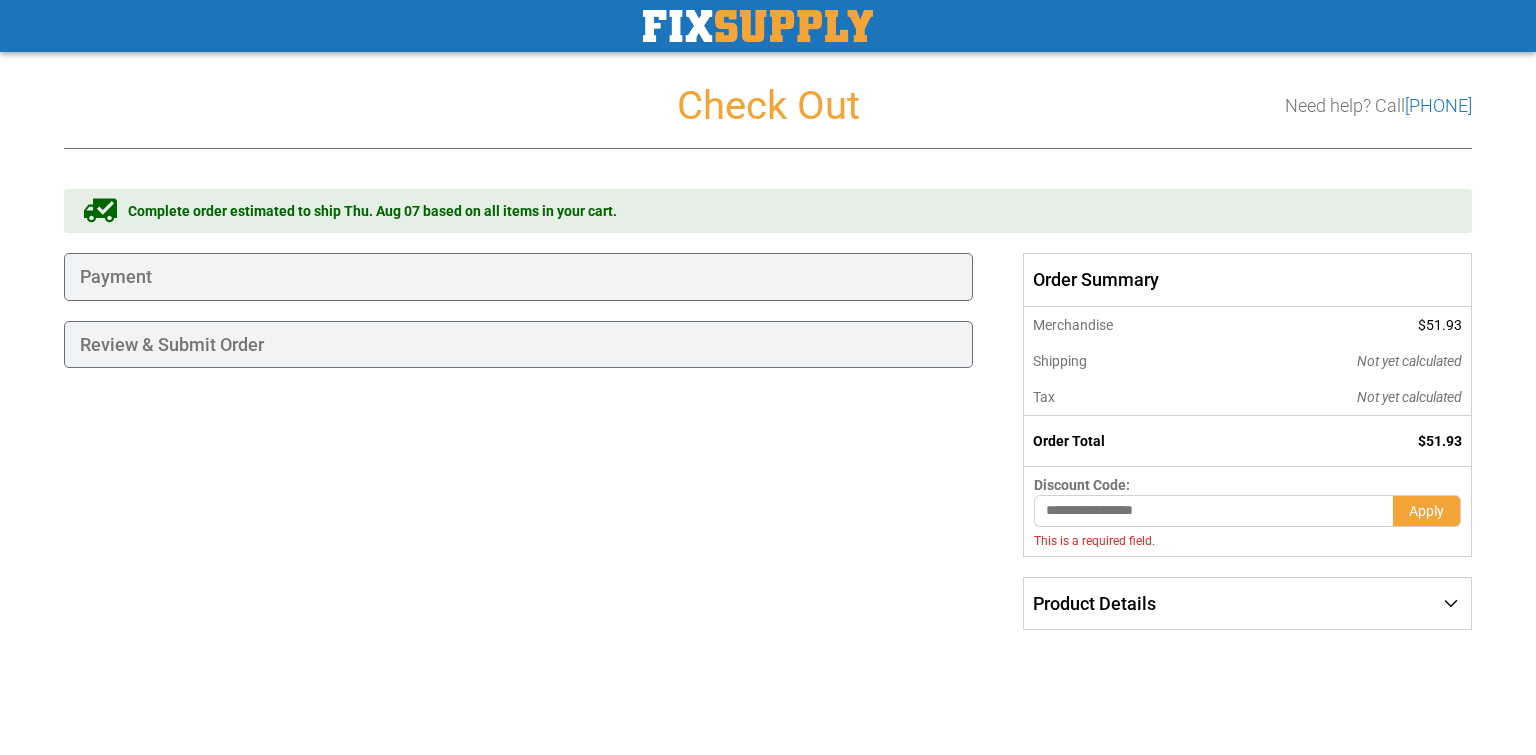 click on "Payment" at bounding box center (518, 277) 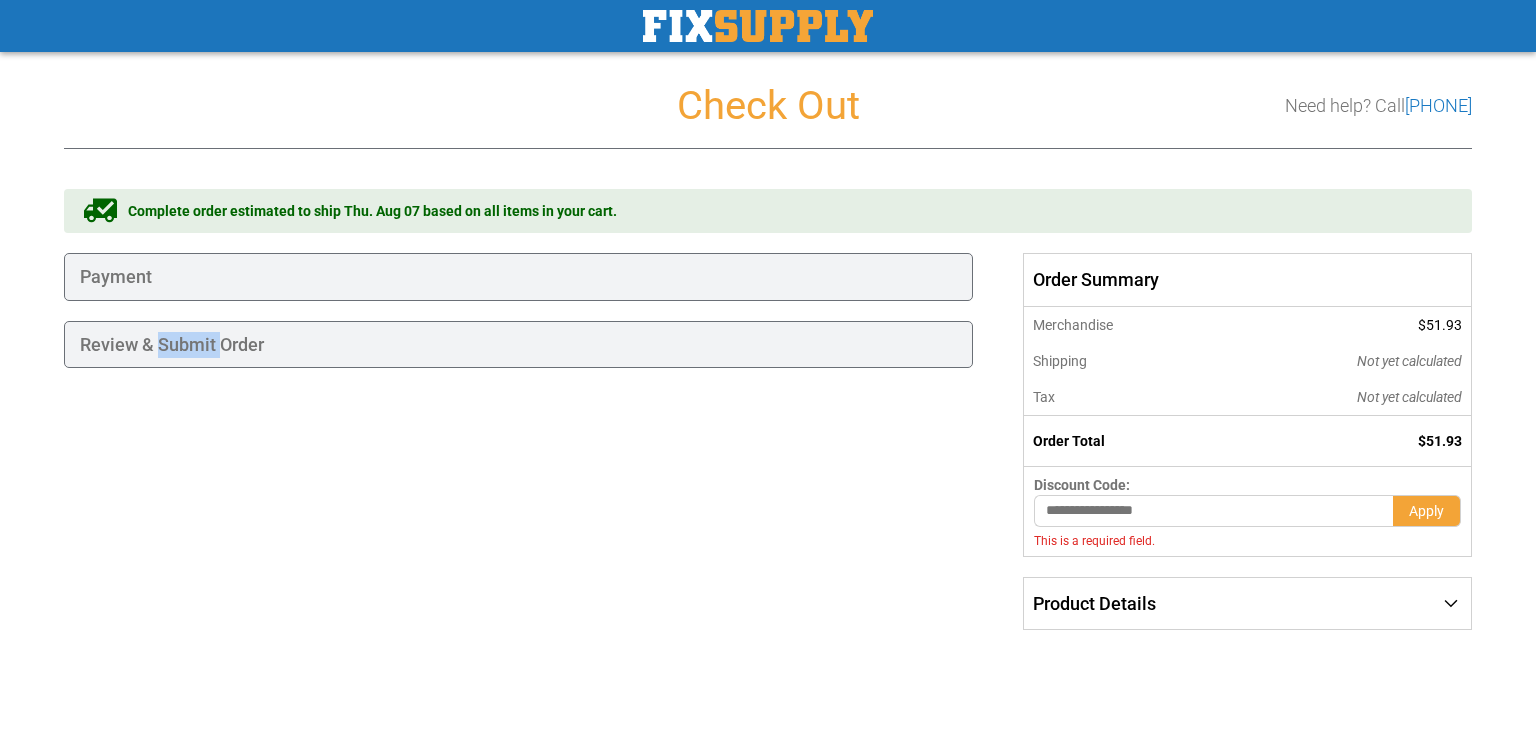 click on "Review & Submit Order" at bounding box center [518, 345] 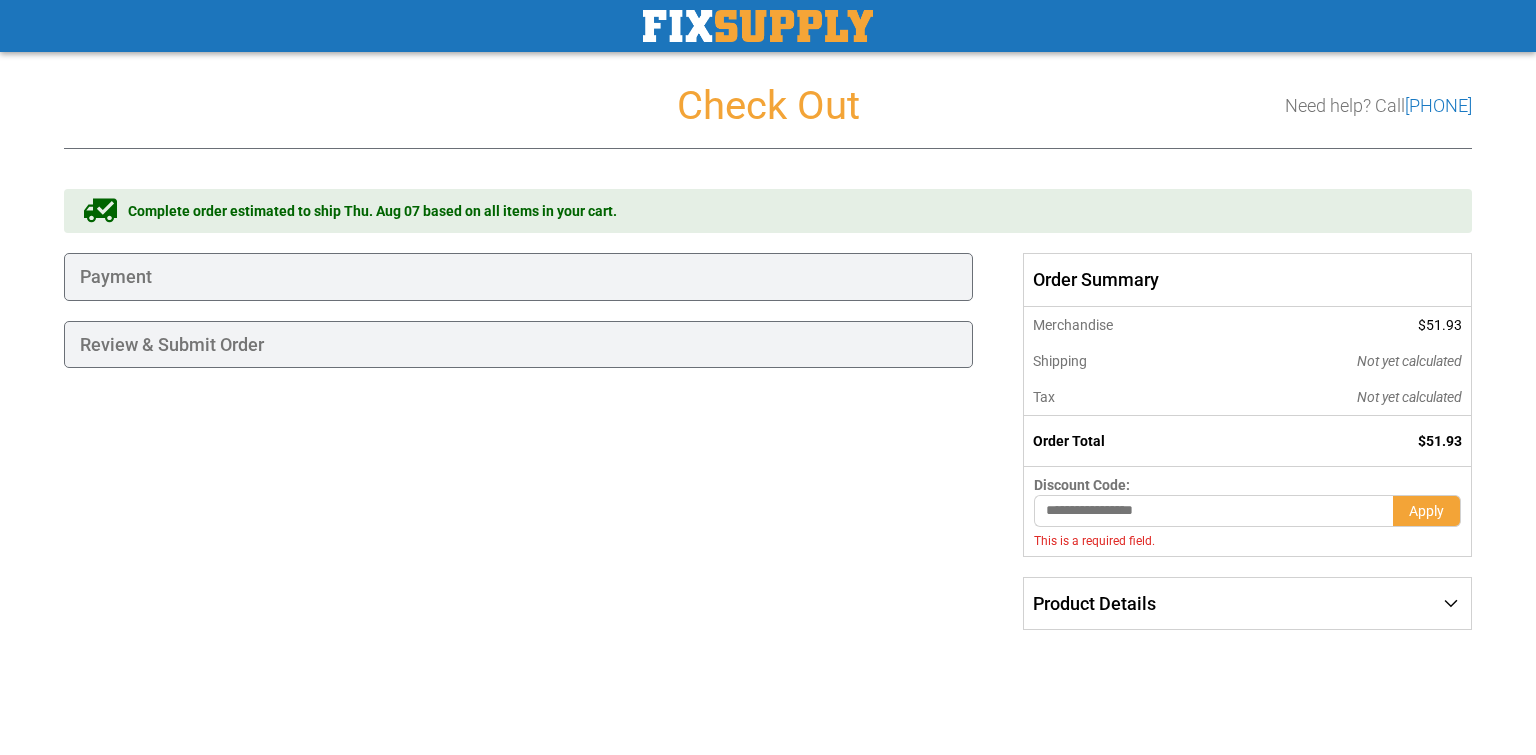 click on "Payment" at bounding box center [518, 277] 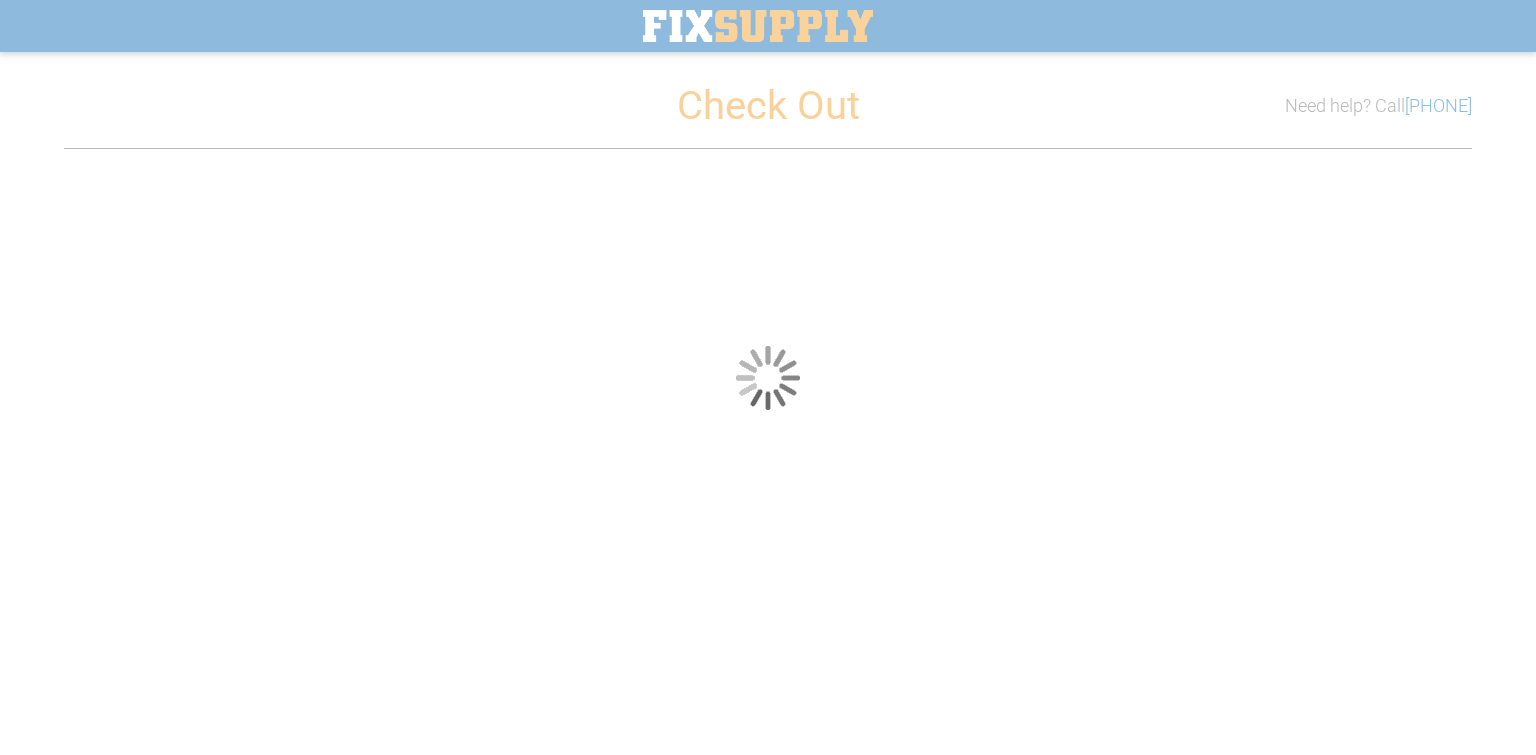 scroll, scrollTop: 0, scrollLeft: 0, axis: both 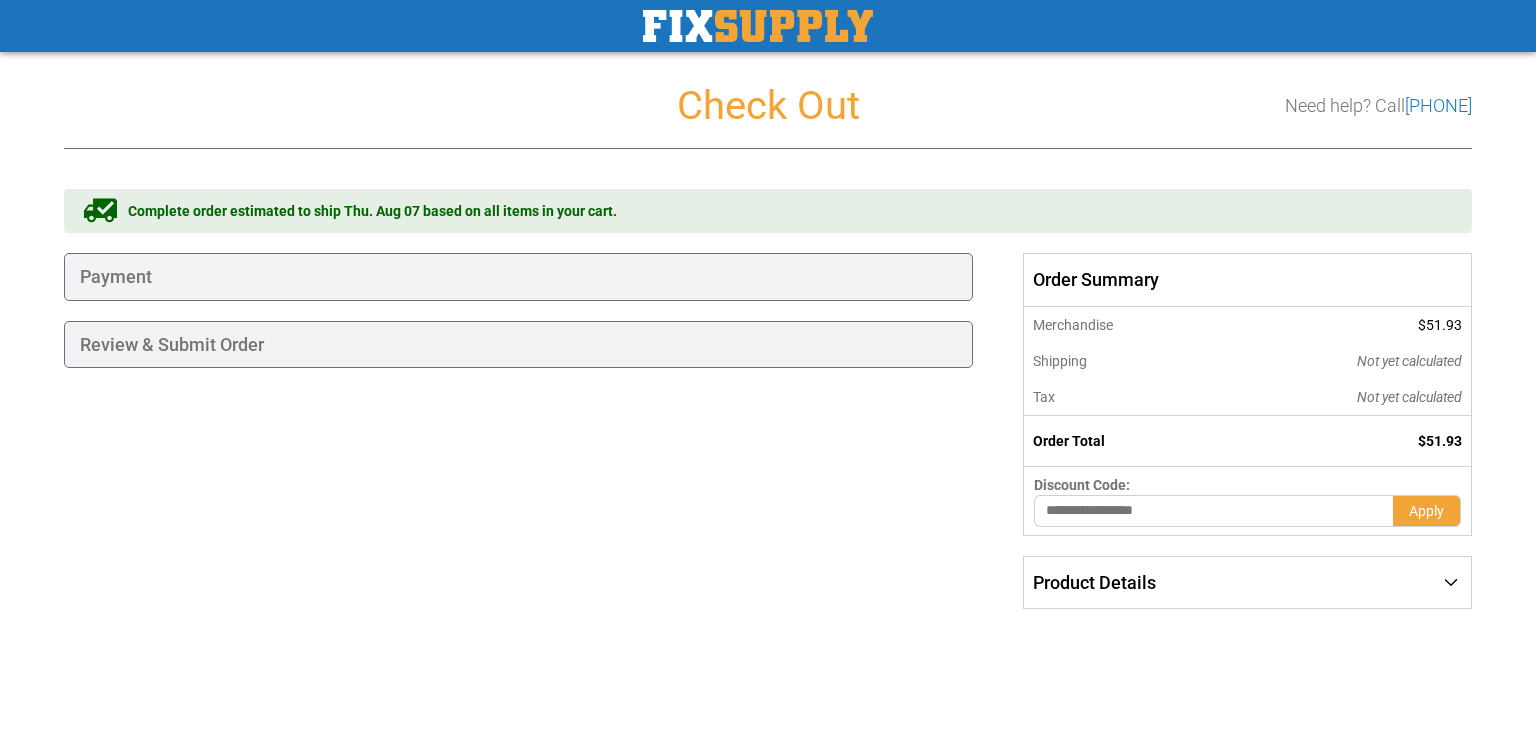 click on "Review & Submit Order" at bounding box center [518, 345] 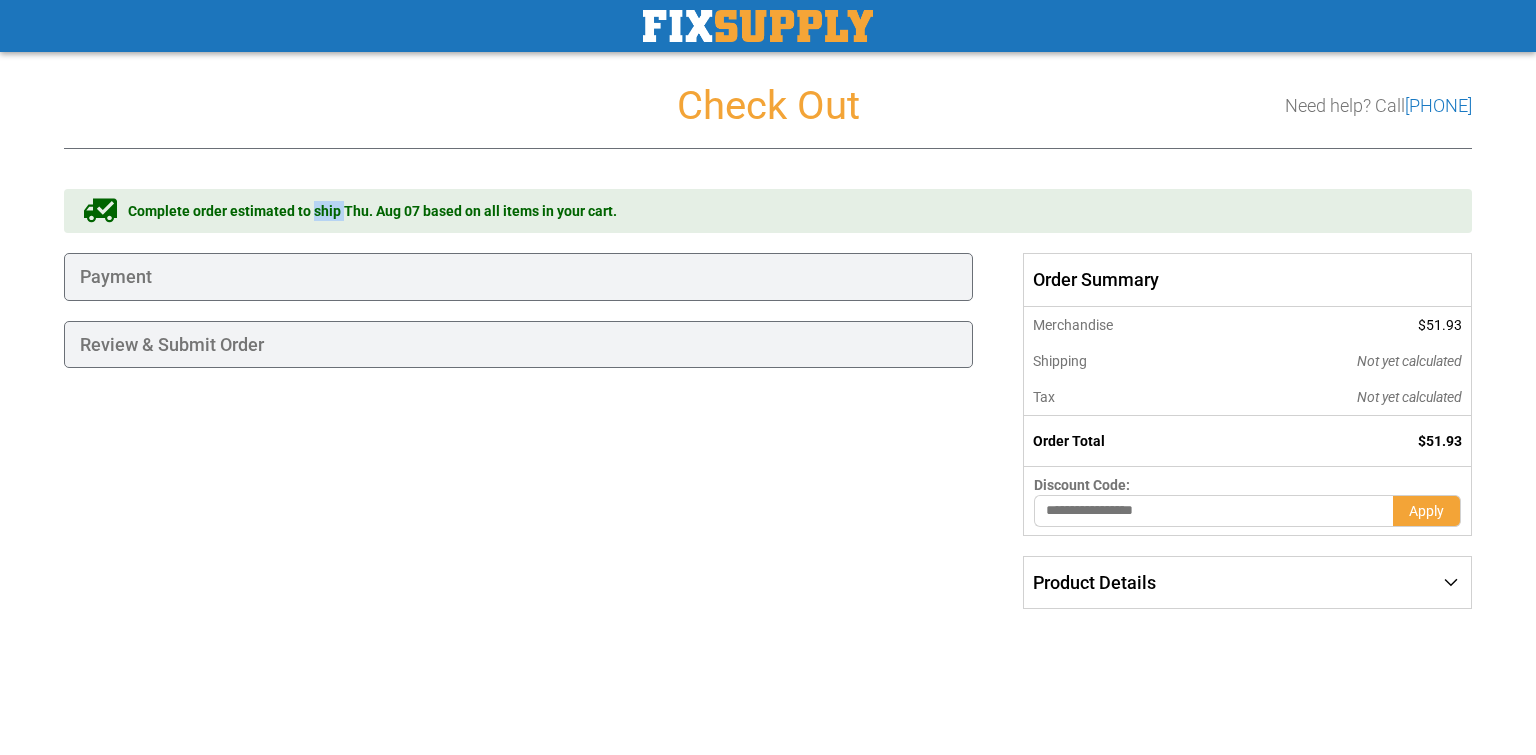 click on "Complete order estimated to ship Thu. Aug 07 based on all items in your cart." at bounding box center [372, 211] 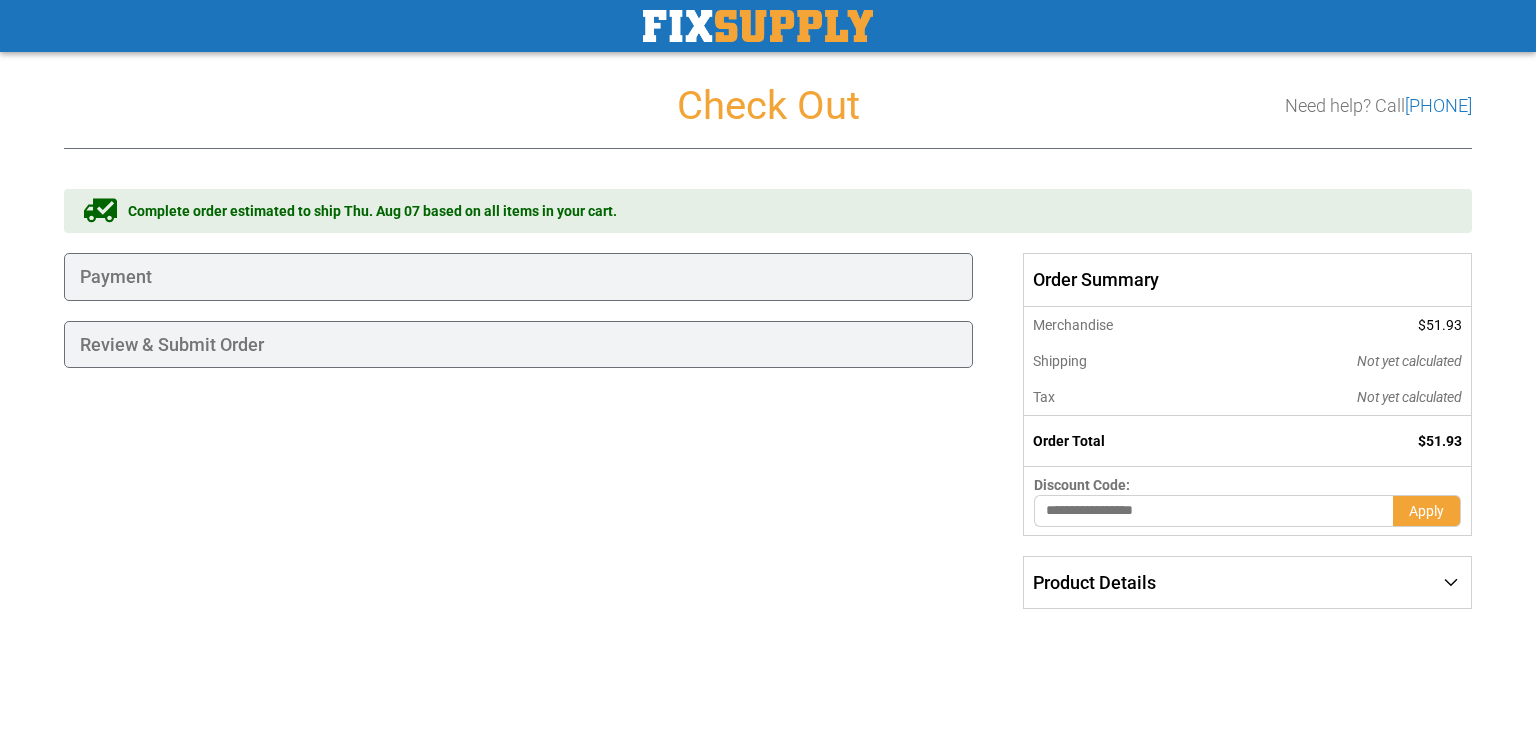 click on "Payment" at bounding box center (518, 277) 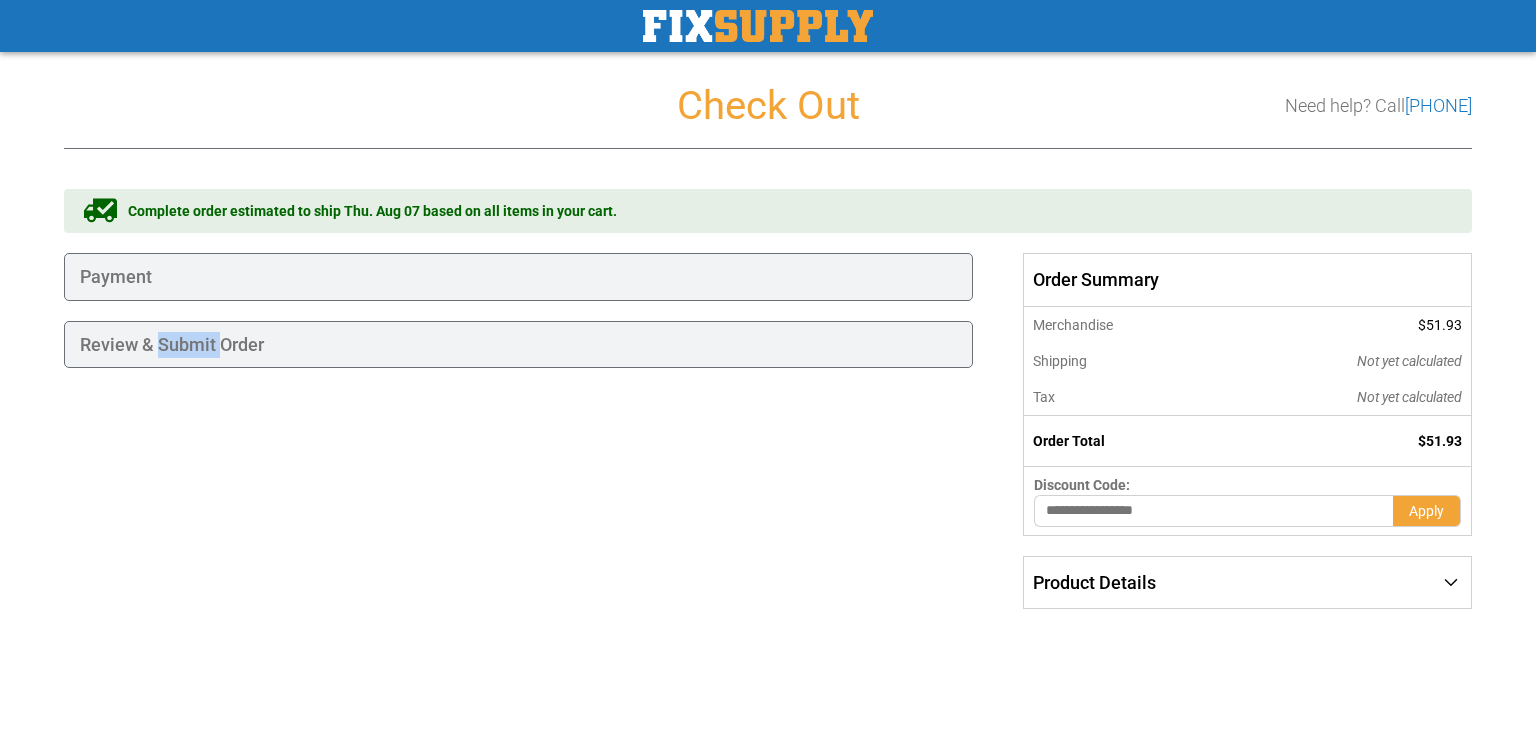 click on "Review & Submit Order" at bounding box center [518, 345] 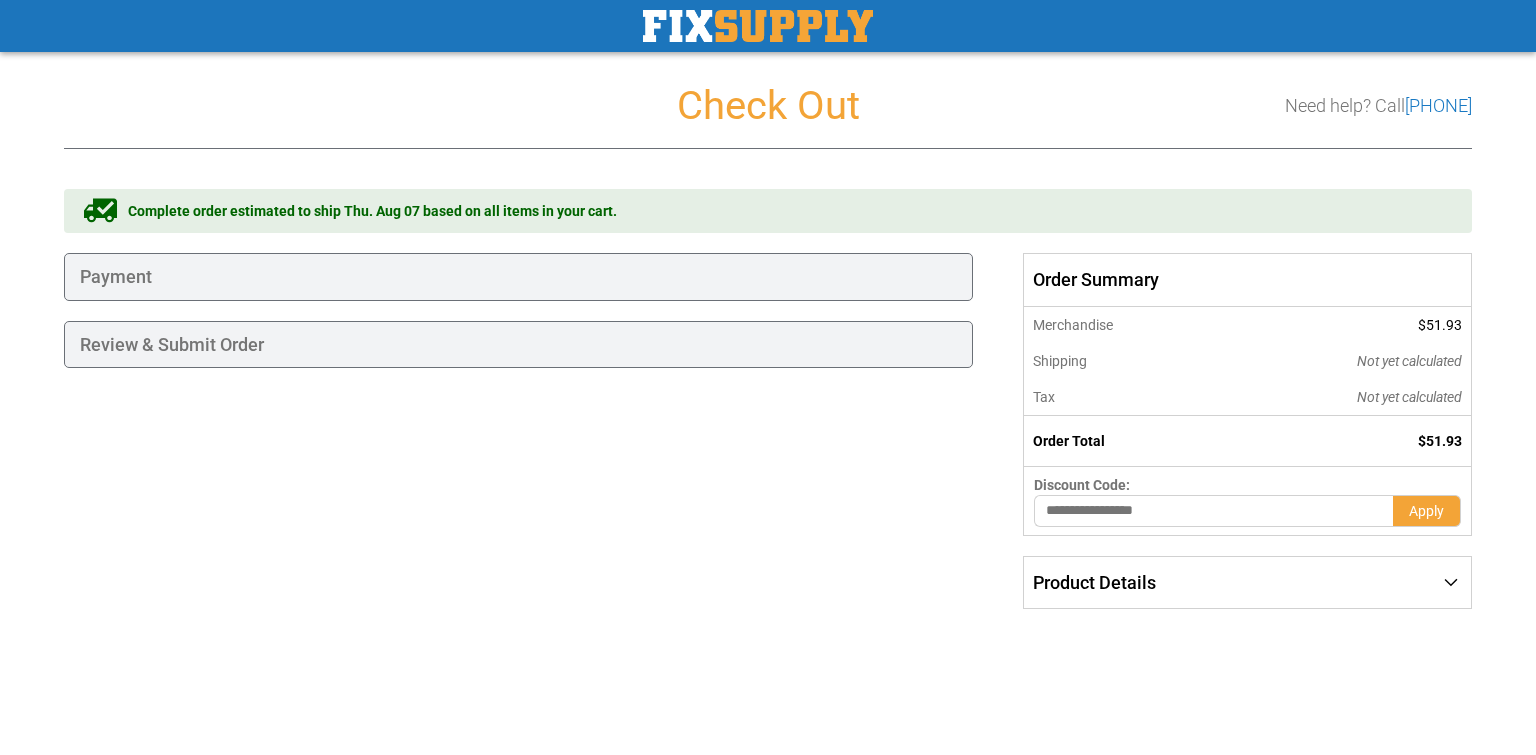 click on "Review & Submit Order" at bounding box center [518, 345] 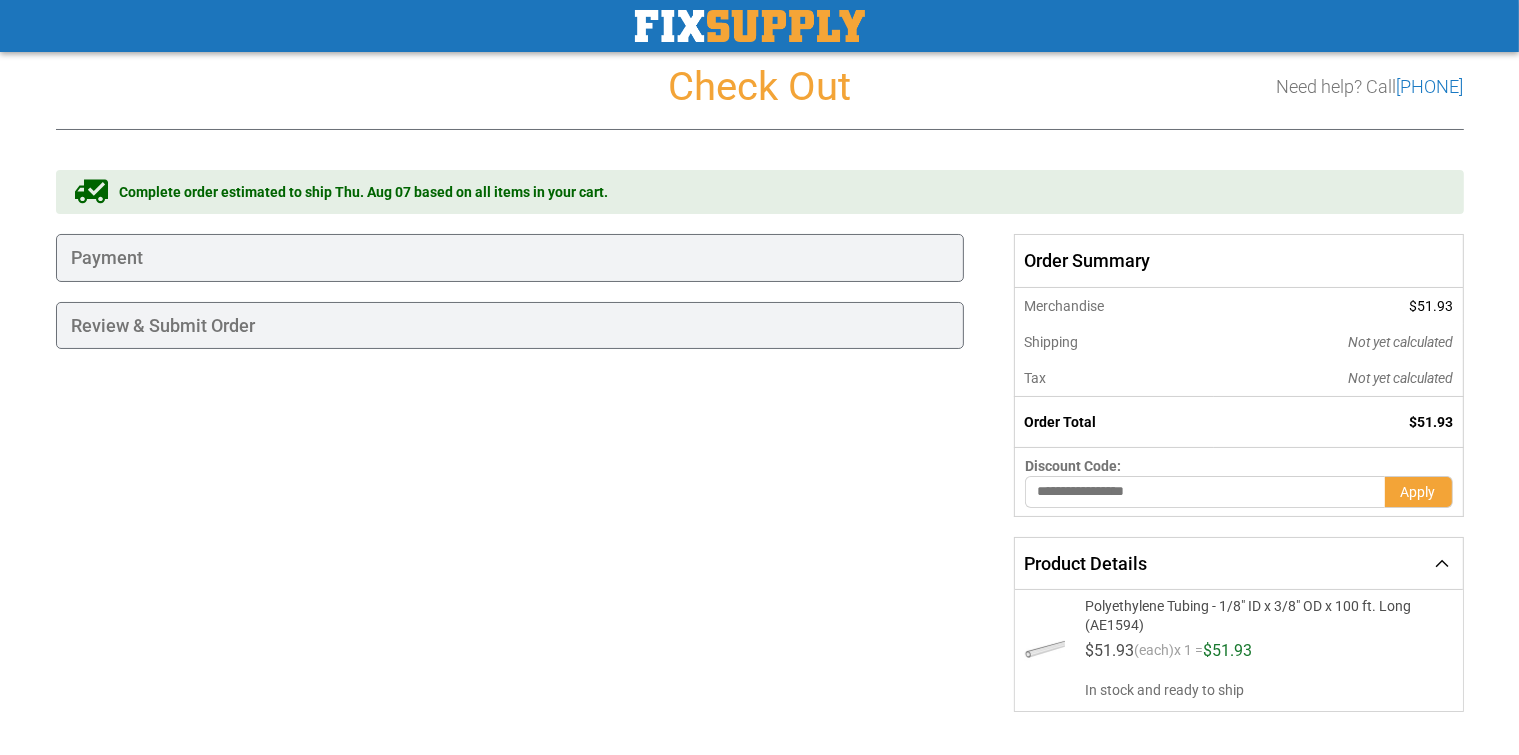 scroll, scrollTop: 0, scrollLeft: 0, axis: both 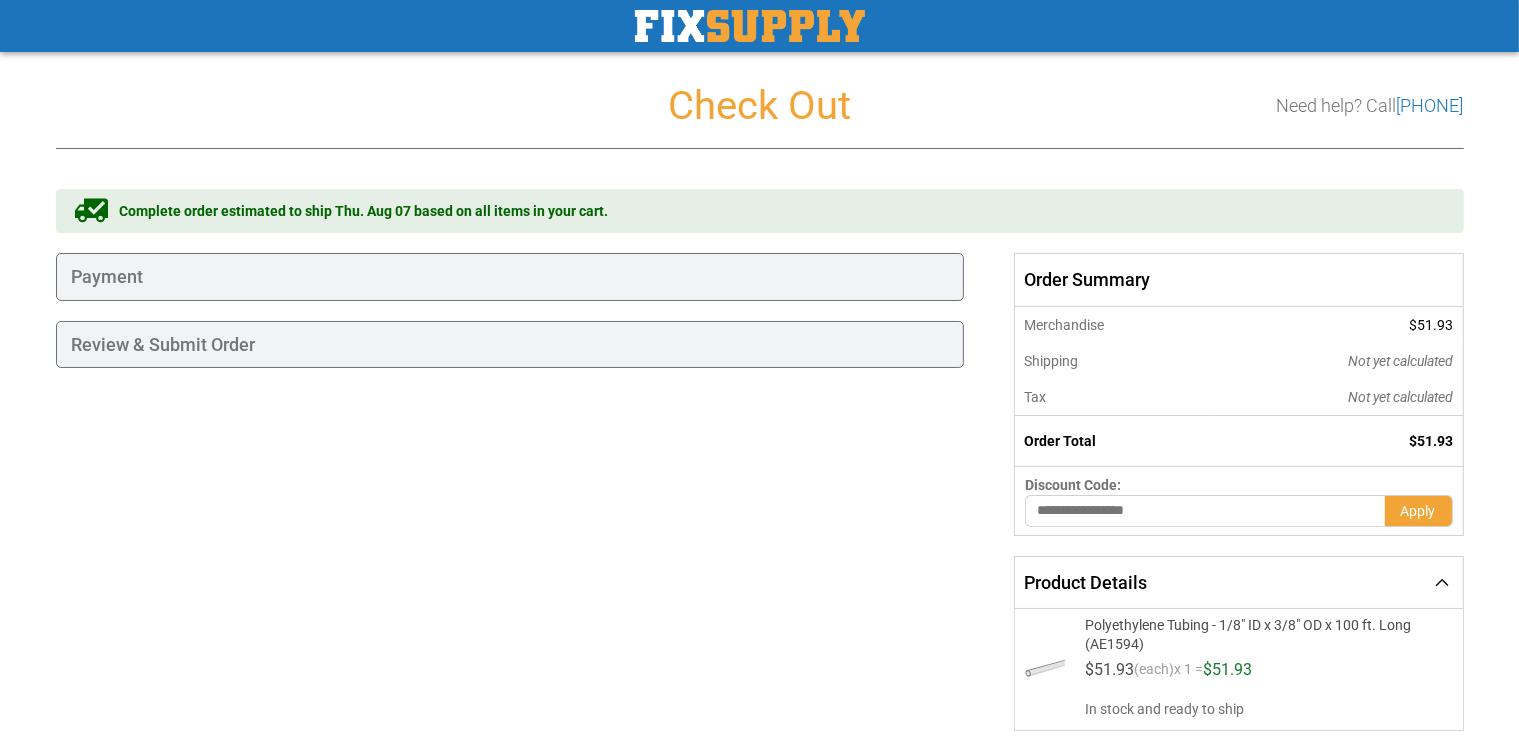 click on "Discount Code:" at bounding box center [1238, 485] 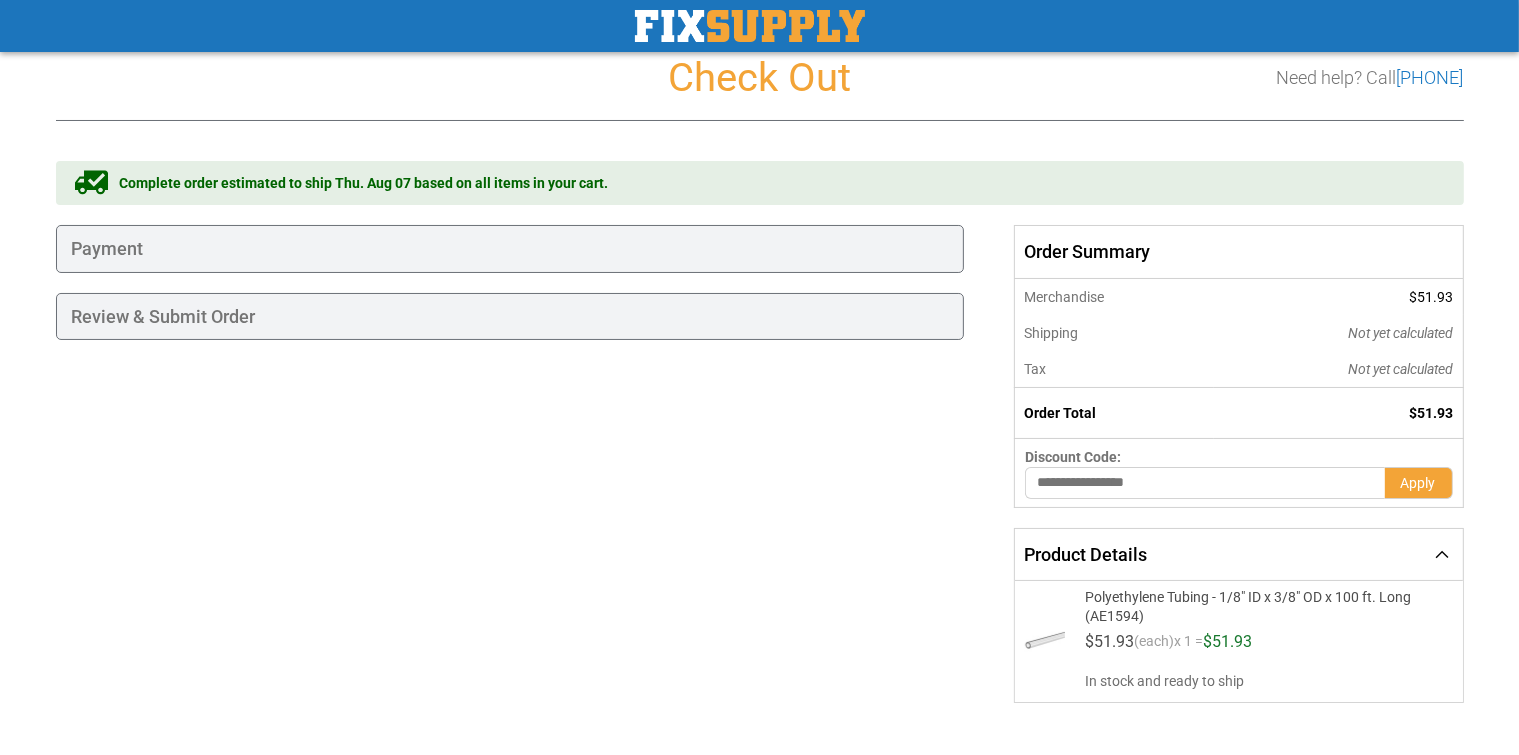 scroll, scrollTop: 54, scrollLeft: 0, axis: vertical 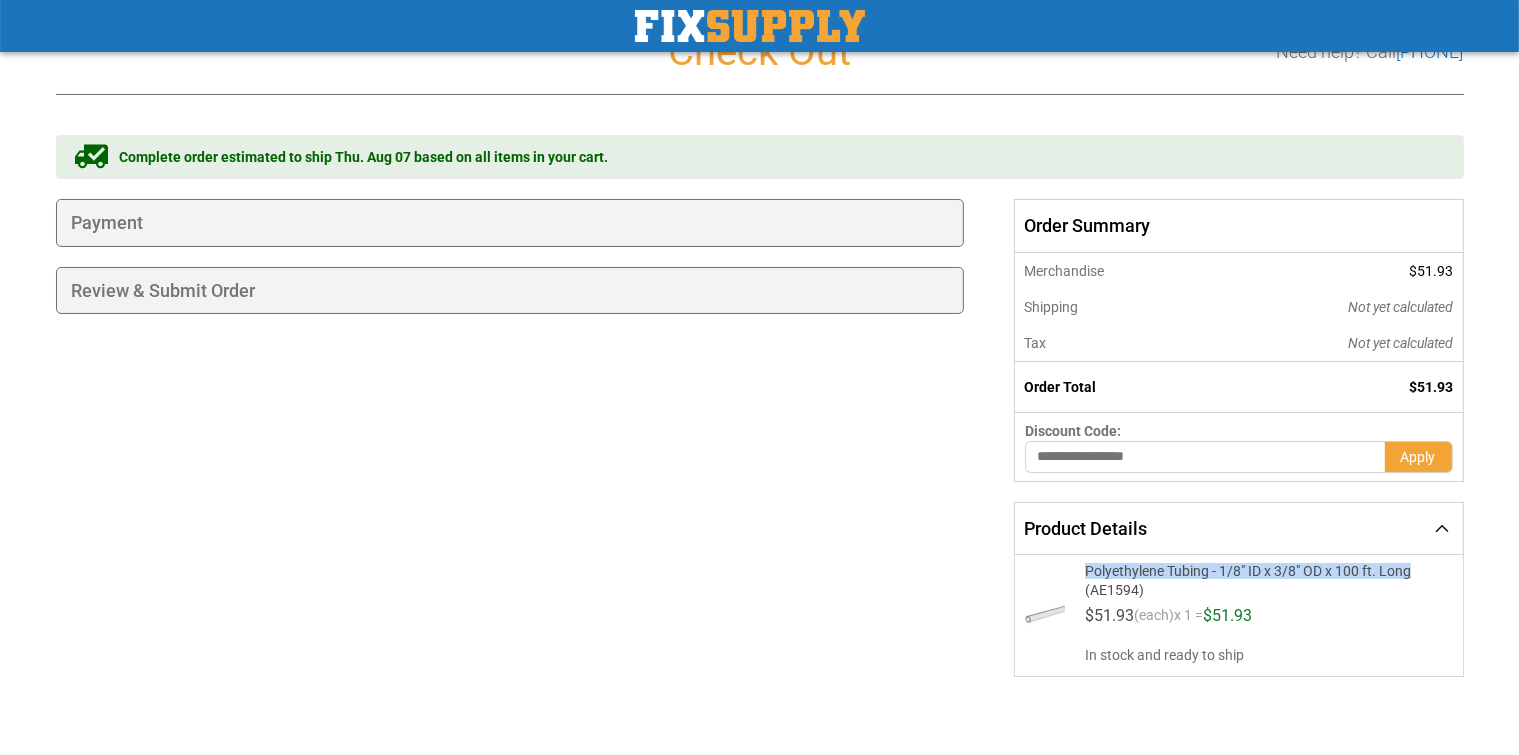 drag, startPoint x: 1083, startPoint y: 568, endPoint x: 1416, endPoint y: 572, distance: 333.02402 